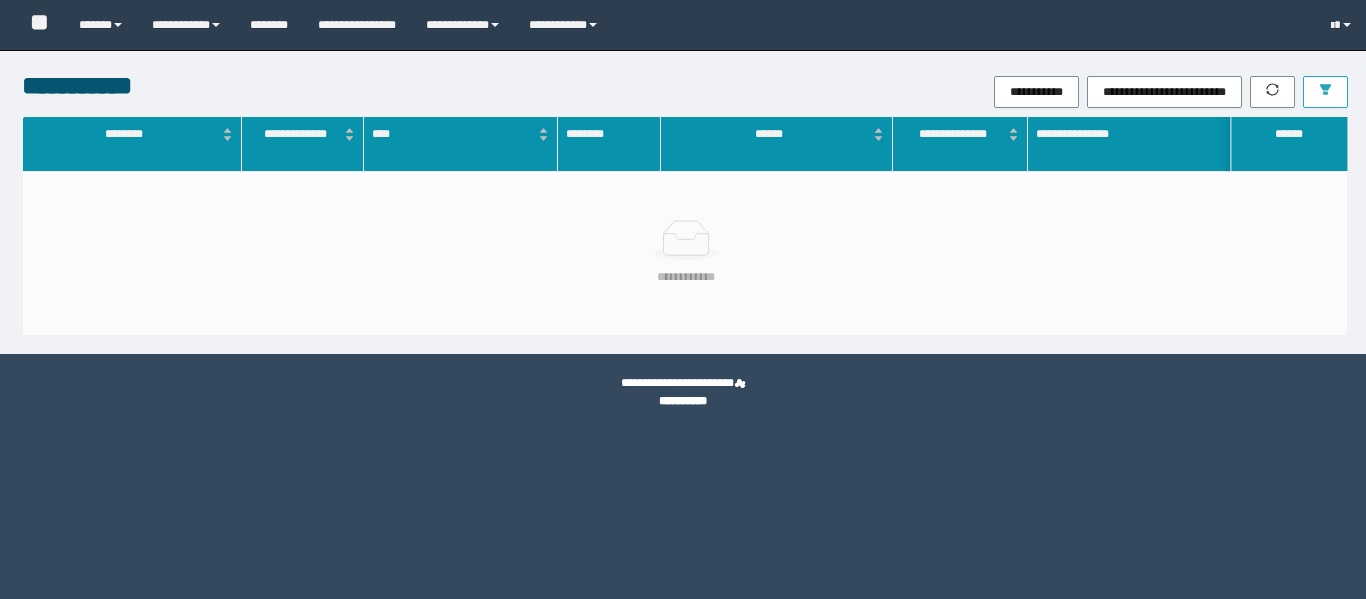 scroll, scrollTop: 0, scrollLeft: 0, axis: both 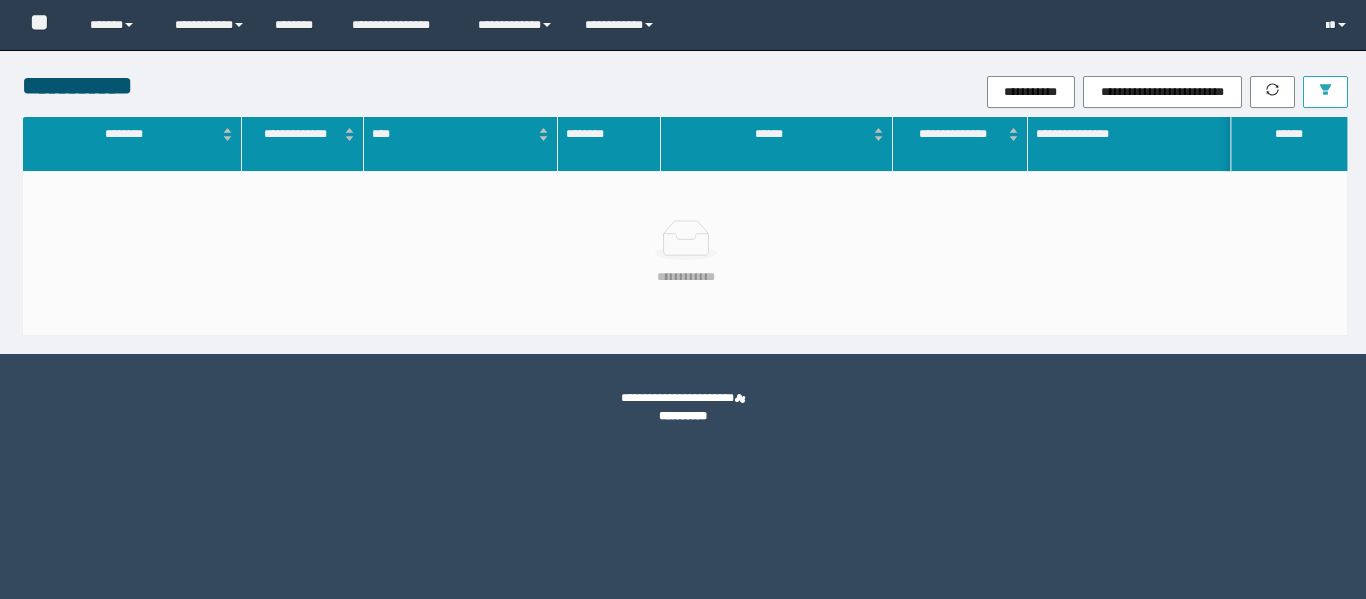 click at bounding box center [1325, 92] 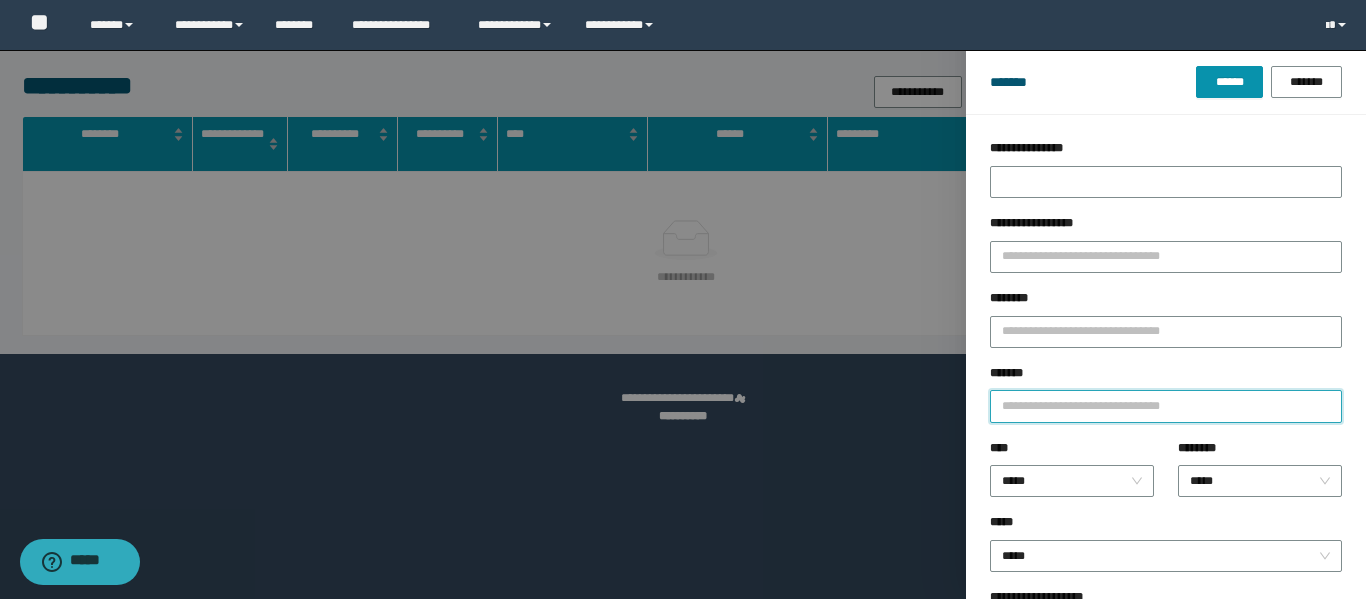 click on "*******" at bounding box center (1166, 406) 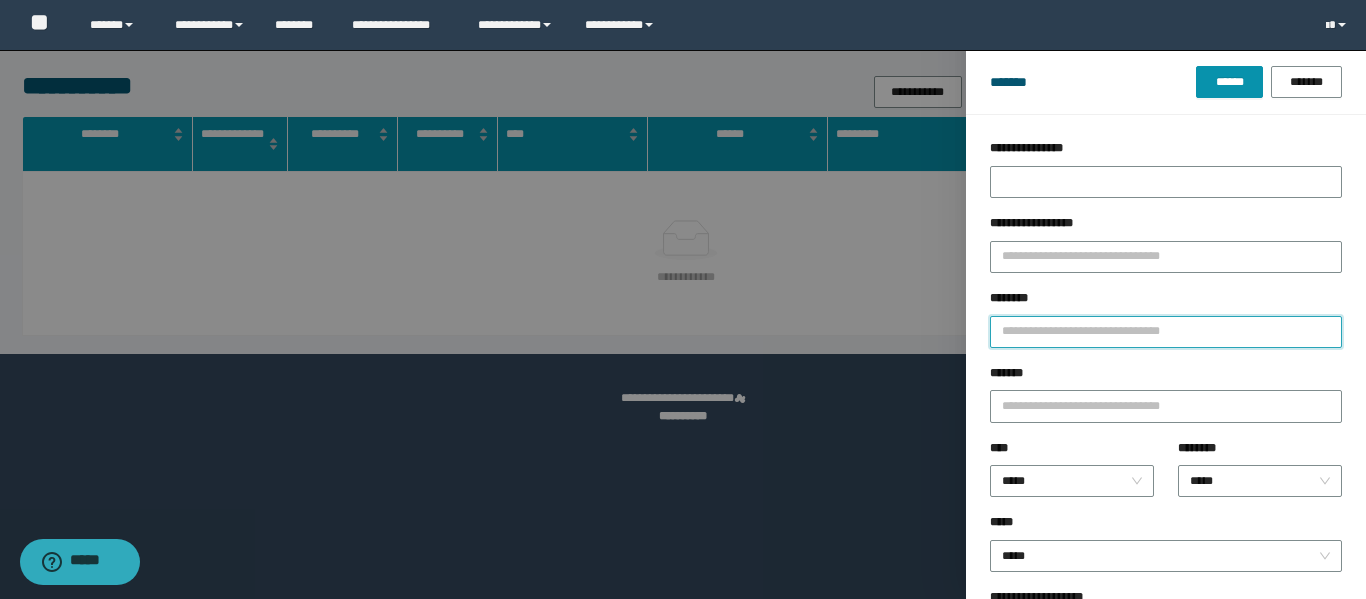 click on "********" at bounding box center [1166, 332] 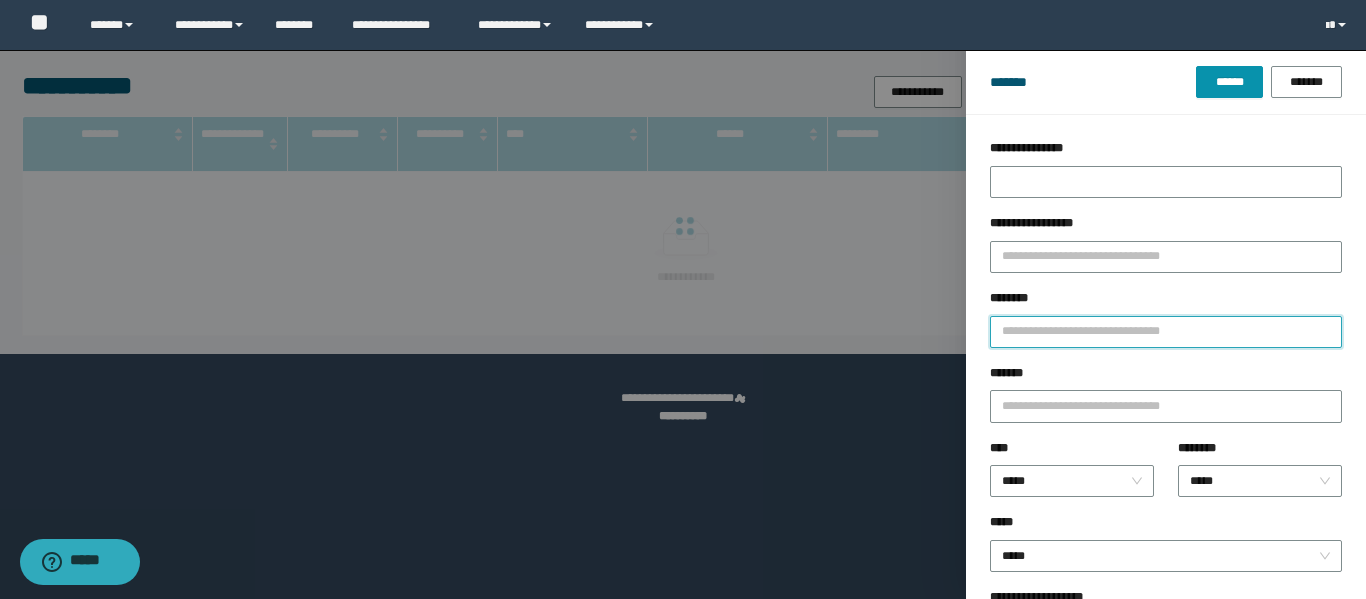 type on "*" 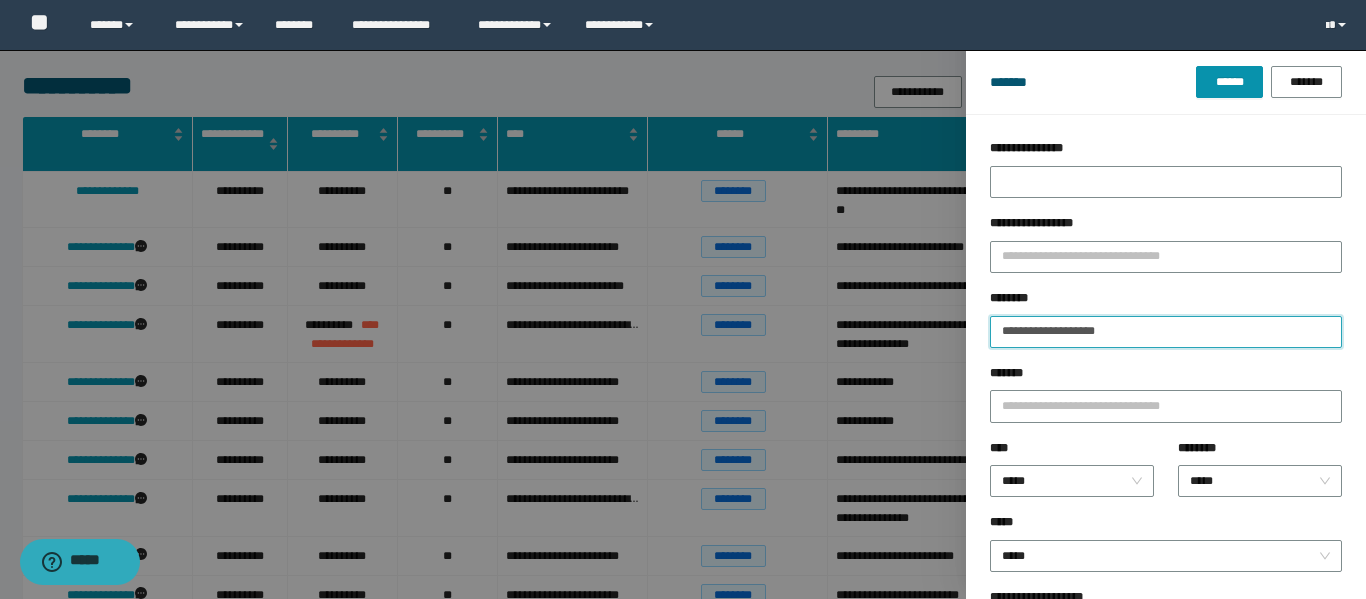 type on "**********" 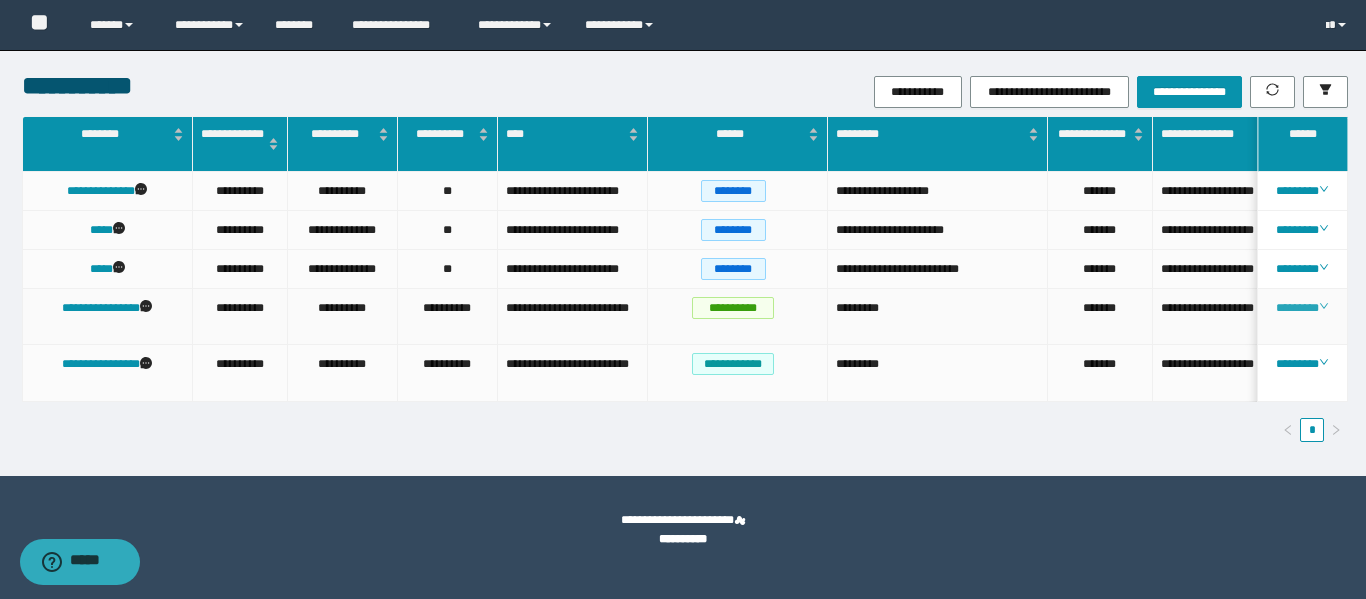 click on "********" at bounding box center (1302, 308) 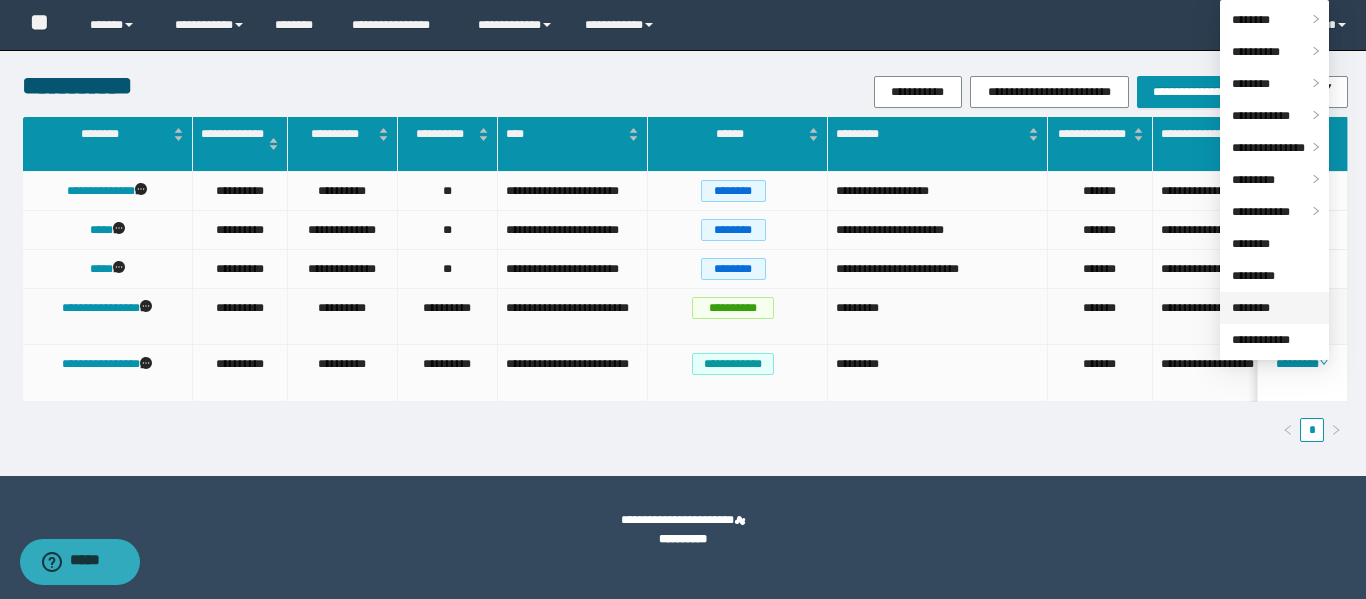 click on "********" at bounding box center [1251, 308] 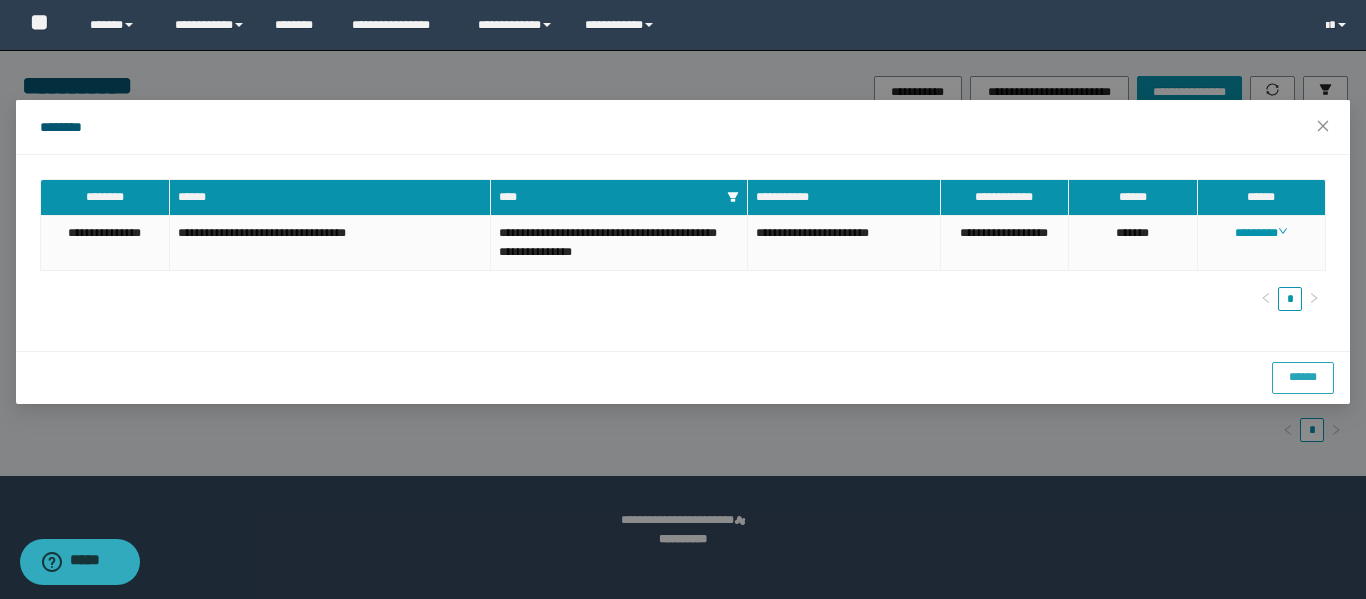 click on "******" at bounding box center (1303, 377) 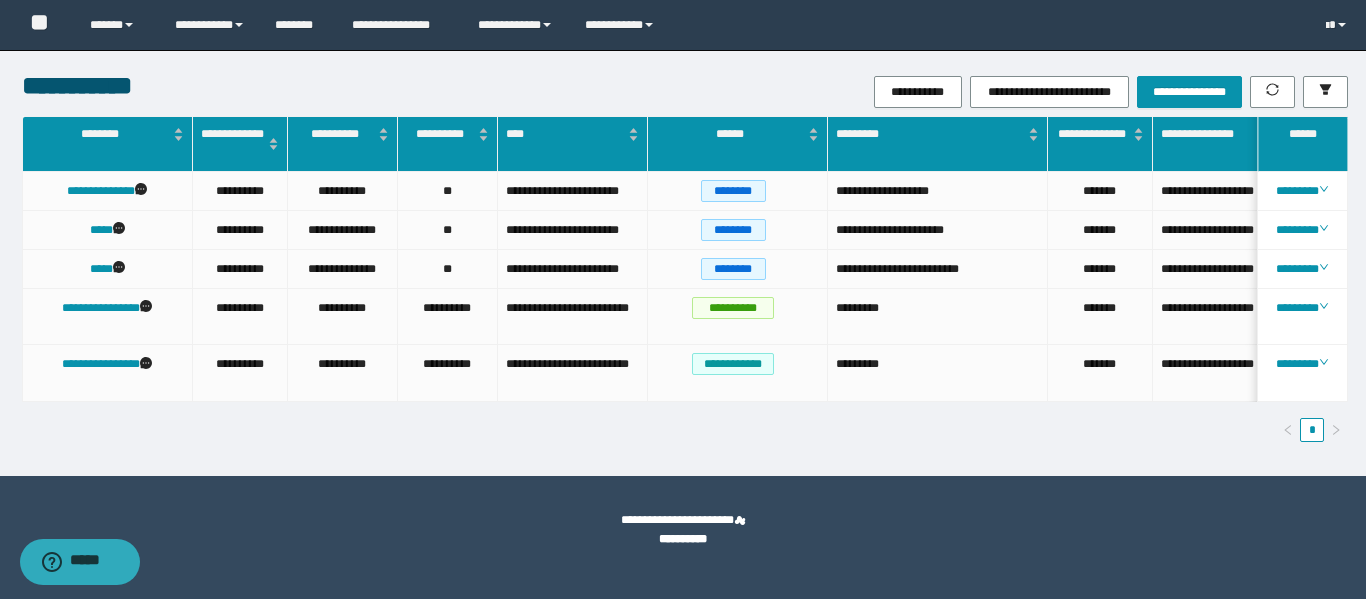 scroll, scrollTop: 0, scrollLeft: 470, axis: horizontal 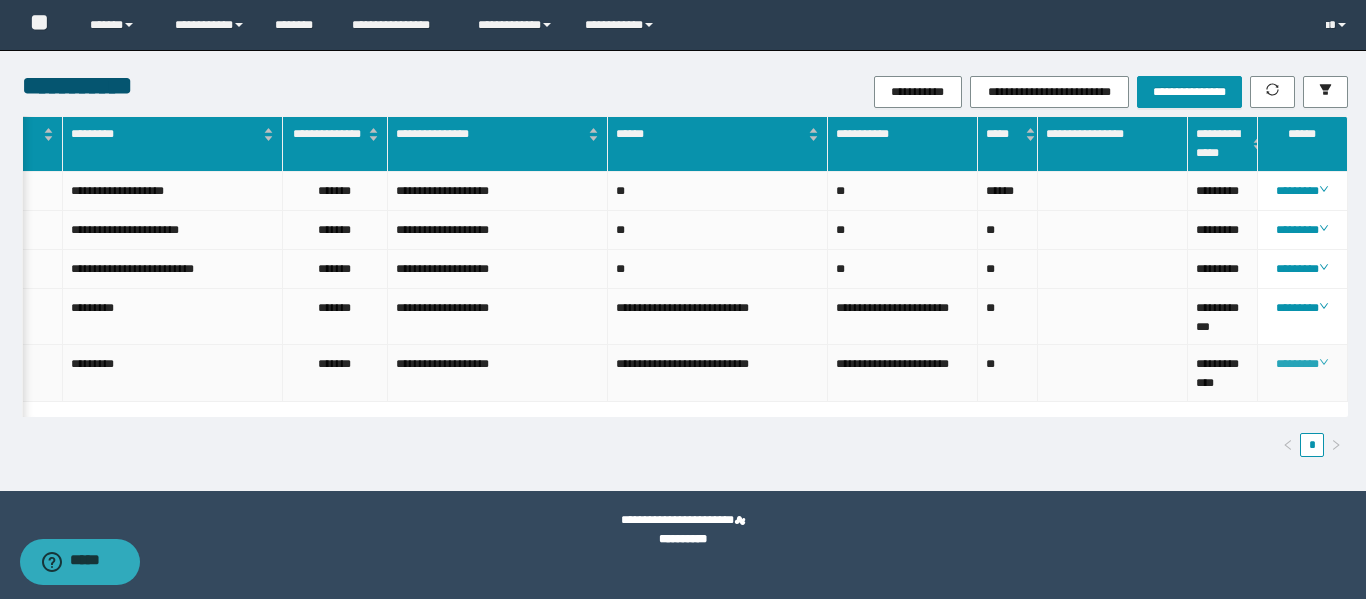 click 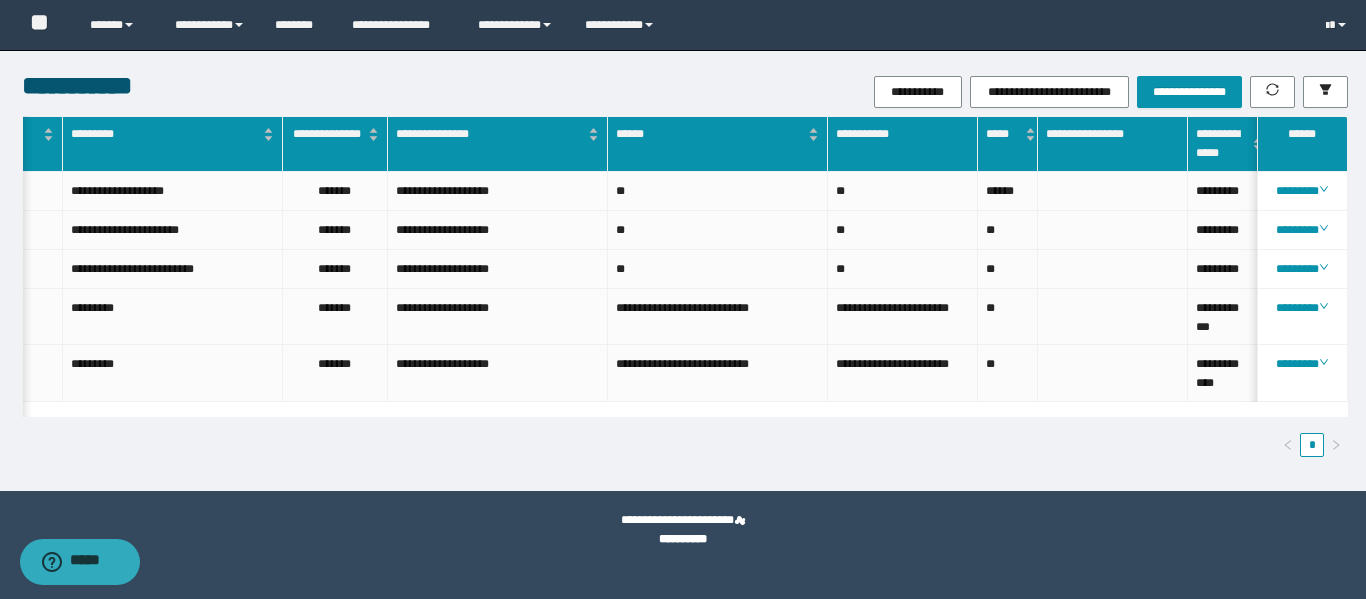 scroll, scrollTop: 0, scrollLeft: 278, axis: horizontal 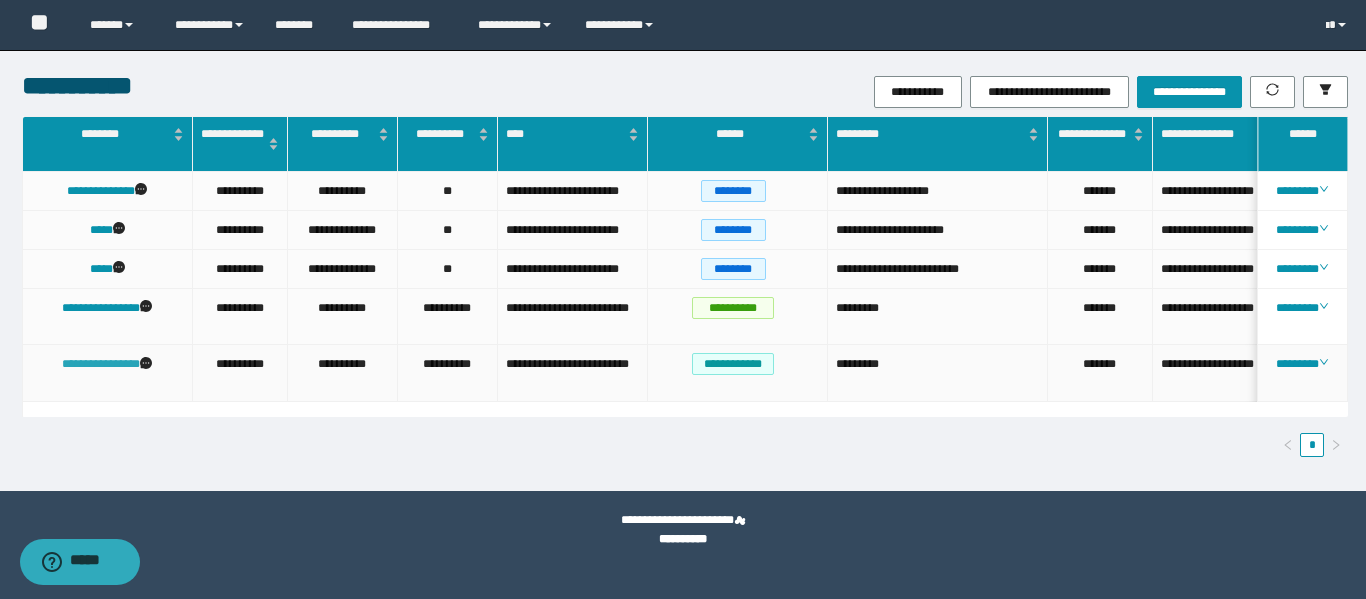 click on "**********" at bounding box center [101, 364] 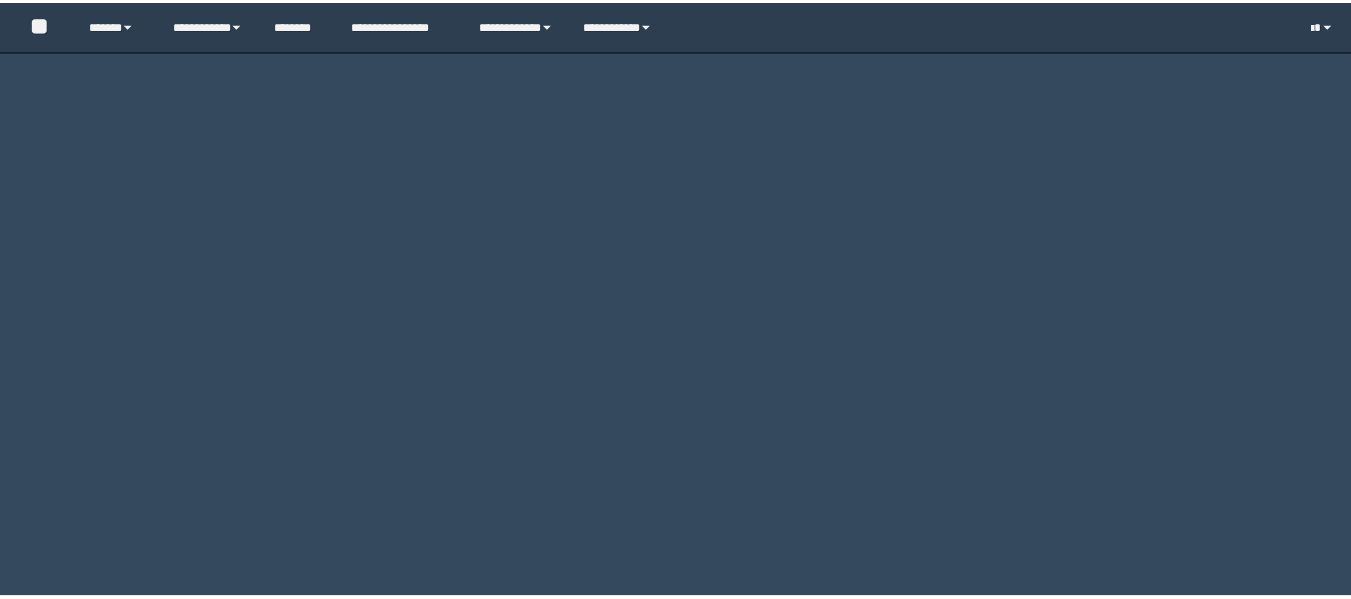 scroll, scrollTop: 0, scrollLeft: 0, axis: both 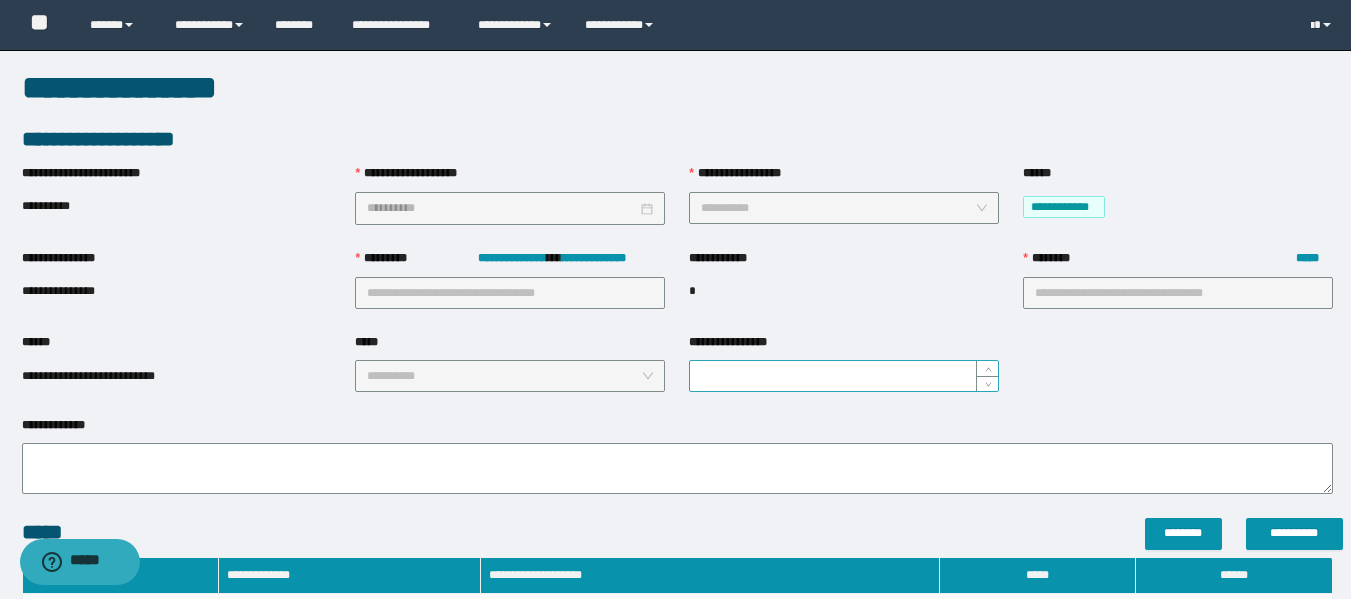 type on "**********" 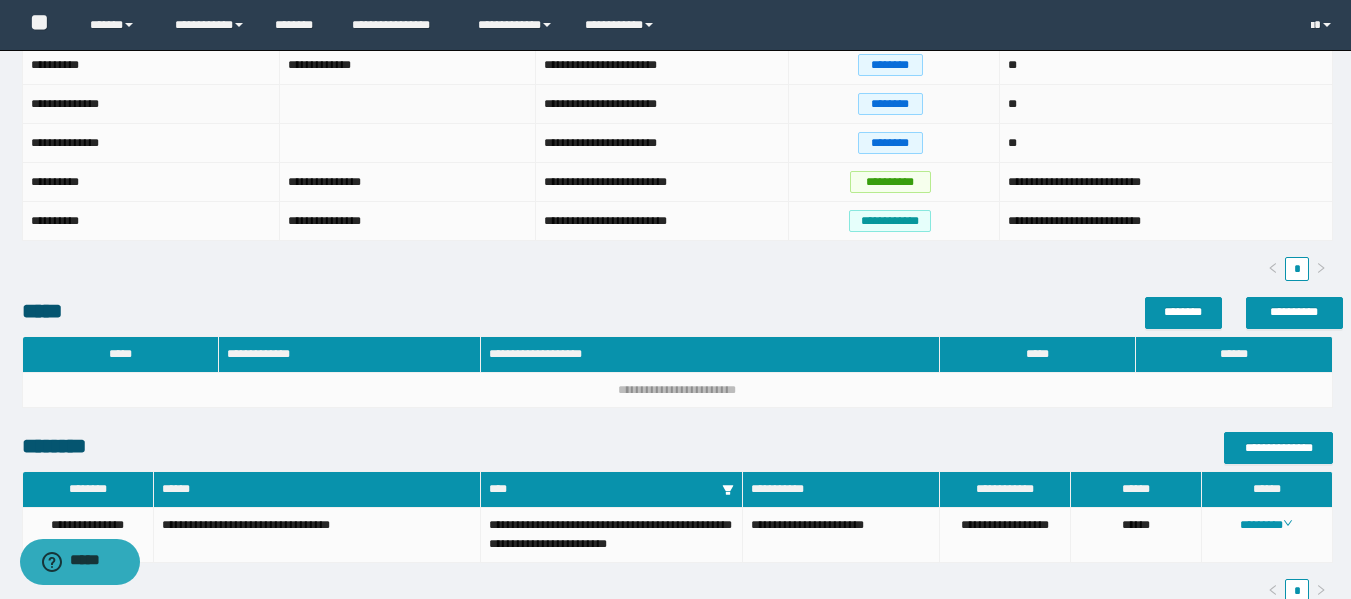 scroll, scrollTop: 700, scrollLeft: 0, axis: vertical 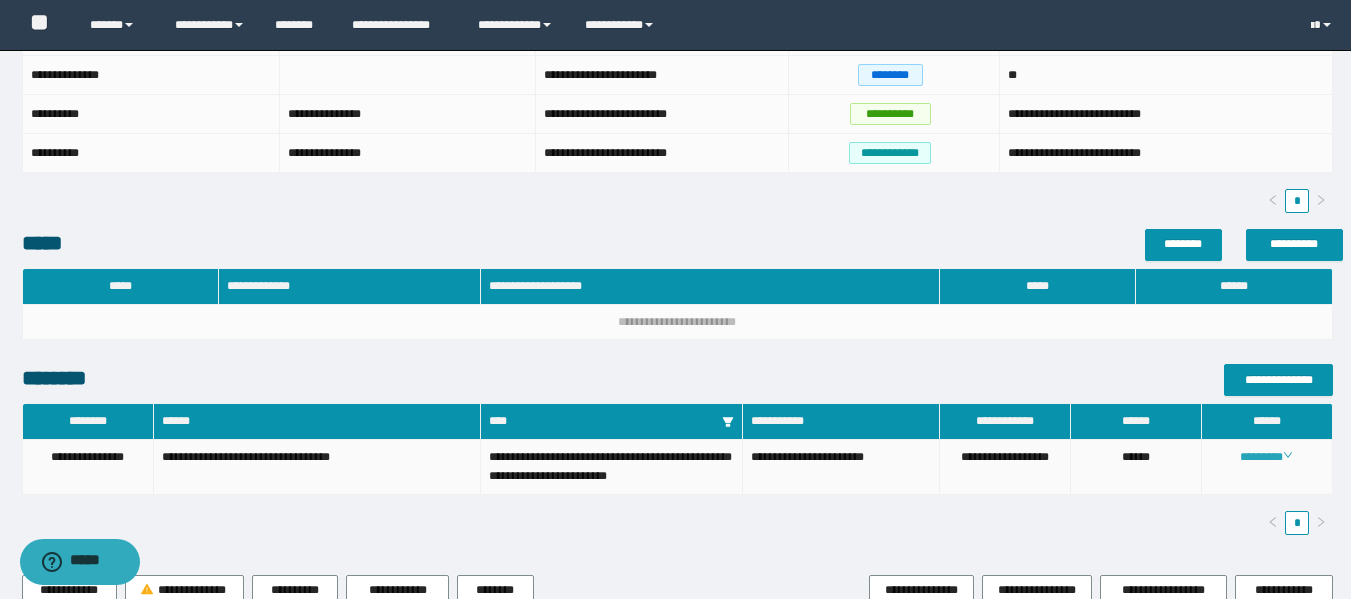 click on "********" at bounding box center (1266, 457) 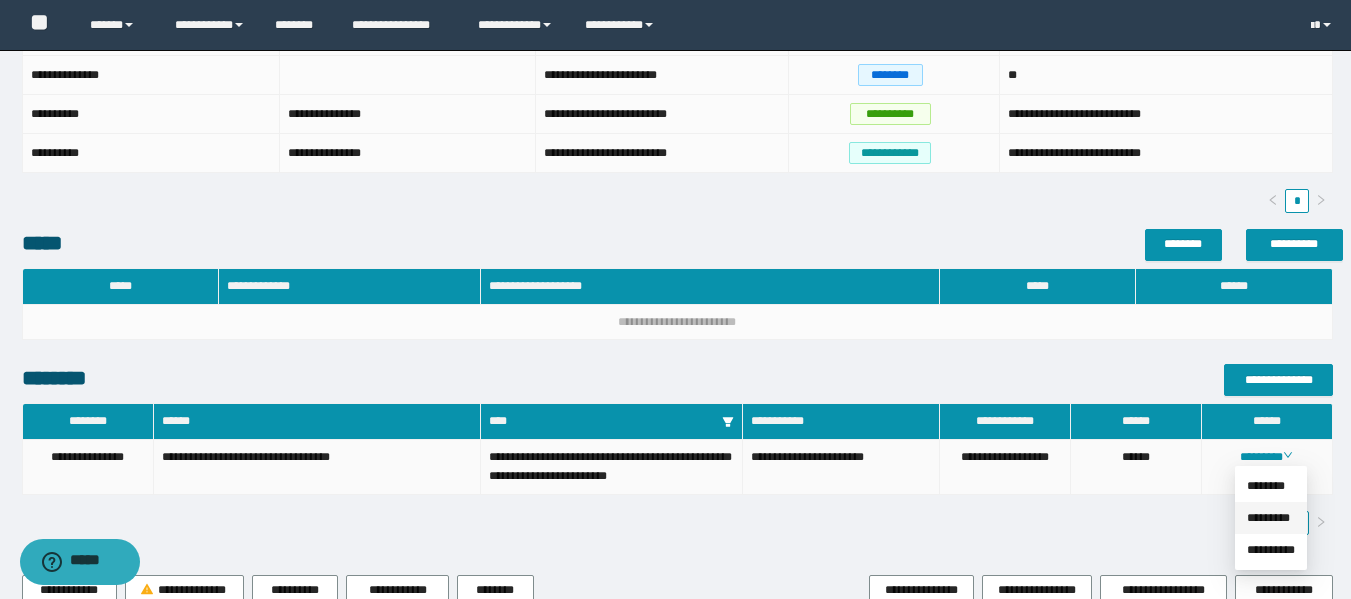 click on "*********" at bounding box center [1268, 518] 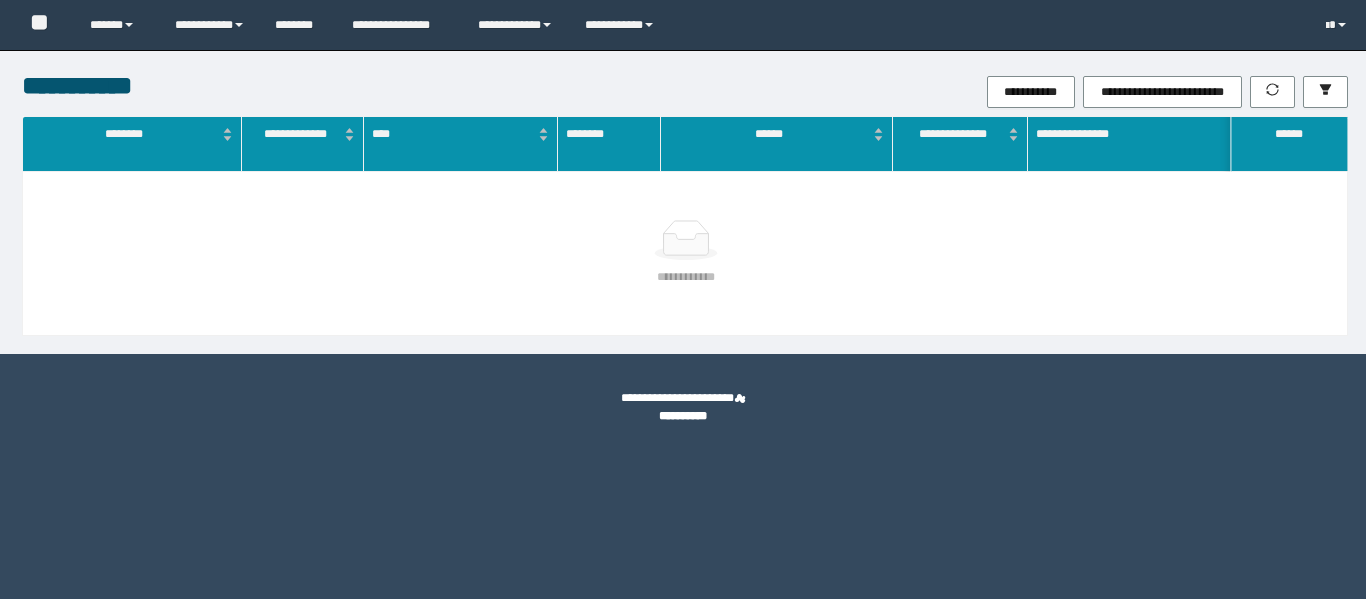 scroll, scrollTop: 0, scrollLeft: 0, axis: both 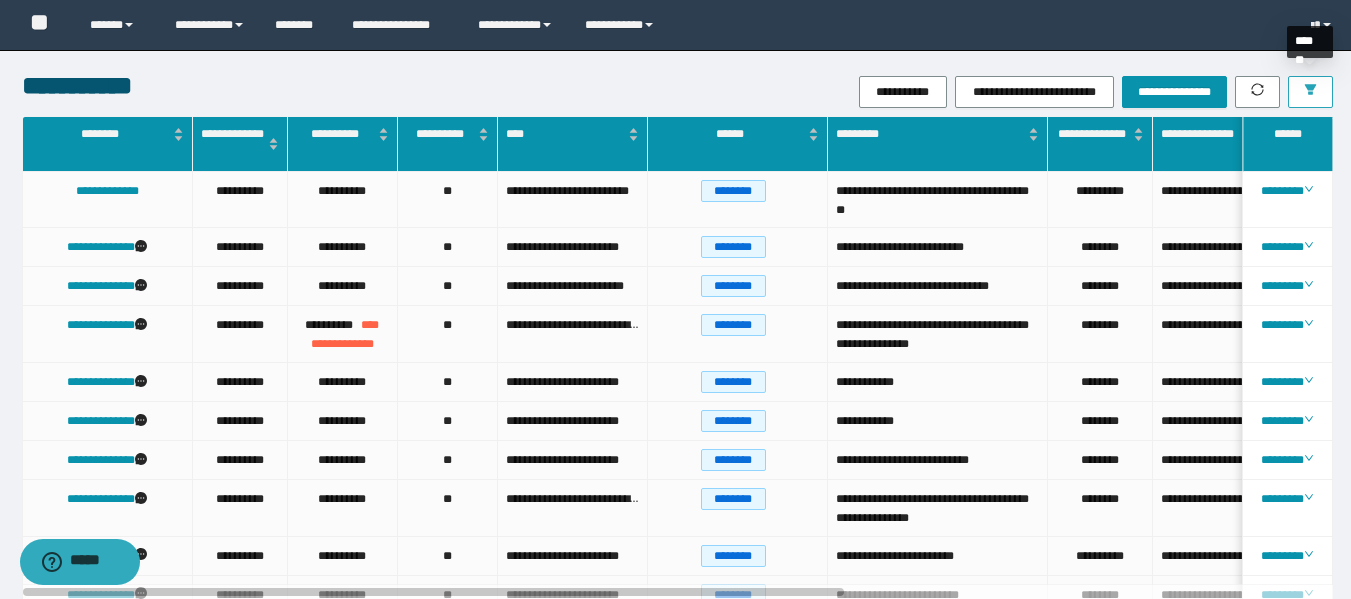 click at bounding box center [1310, 92] 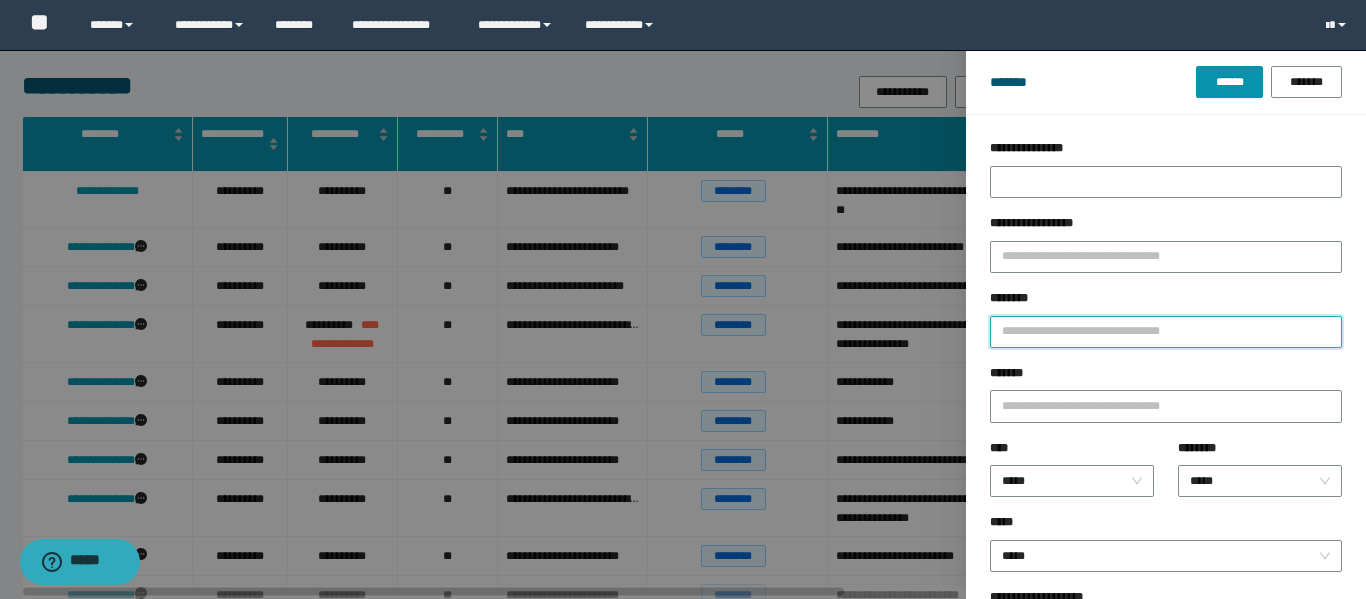 click on "********" at bounding box center (1166, 332) 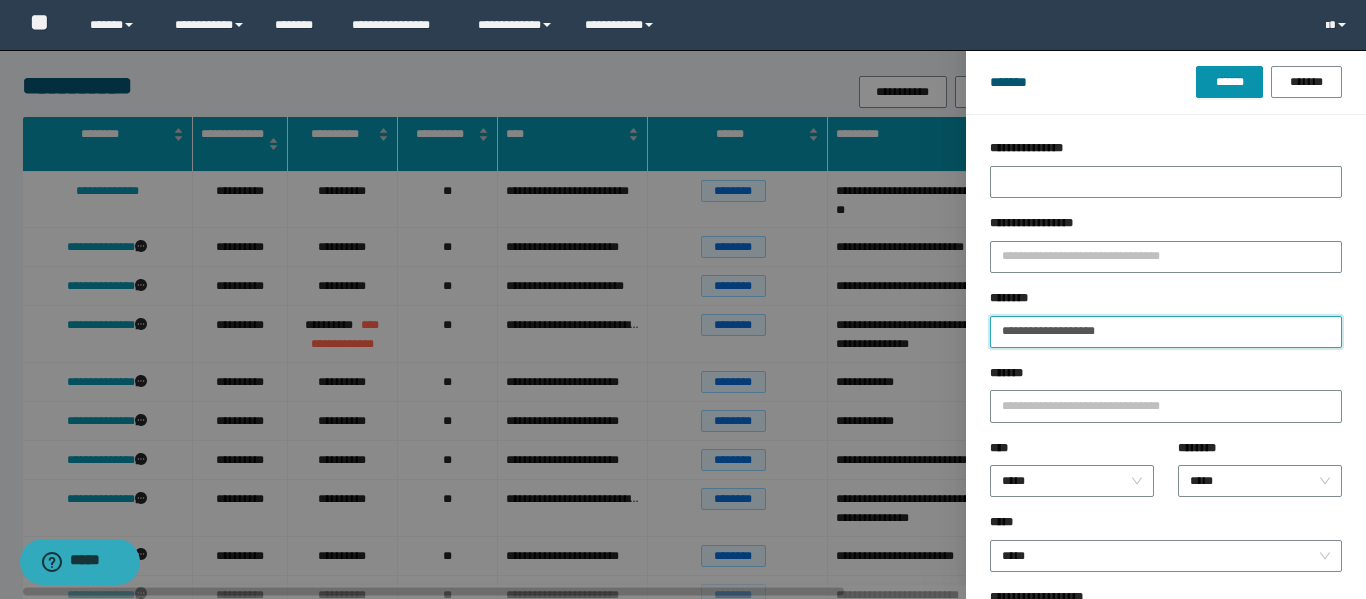 type on "**********" 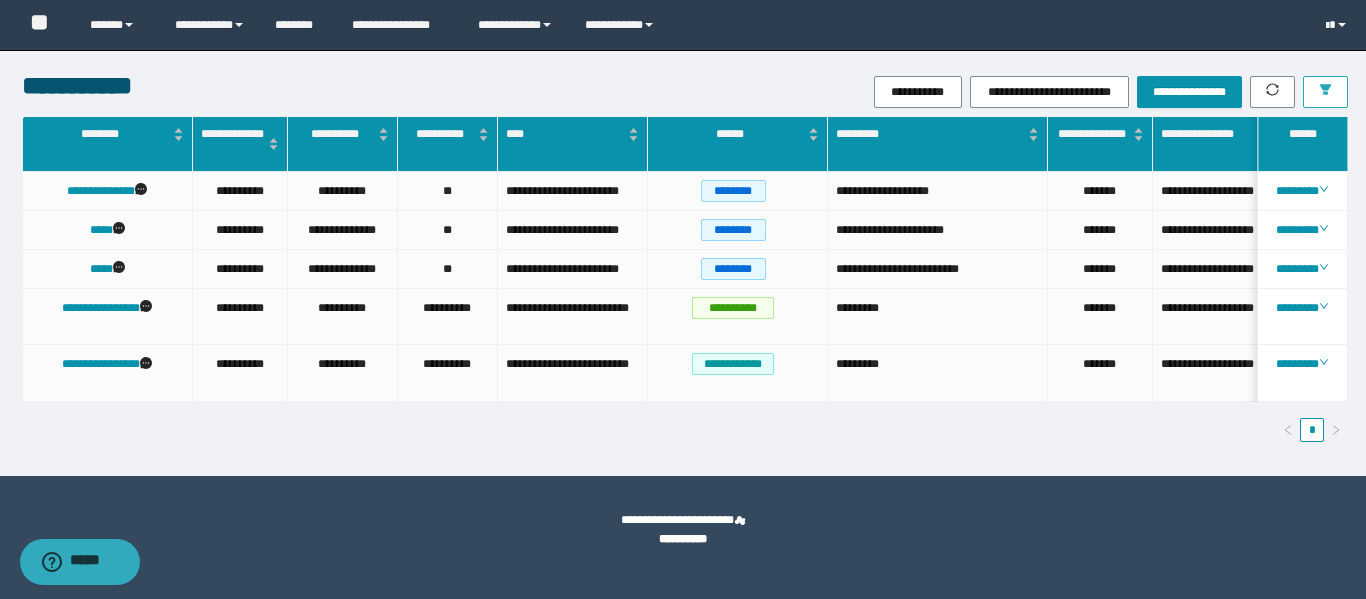 scroll, scrollTop: 0, scrollLeft: 209, axis: horizontal 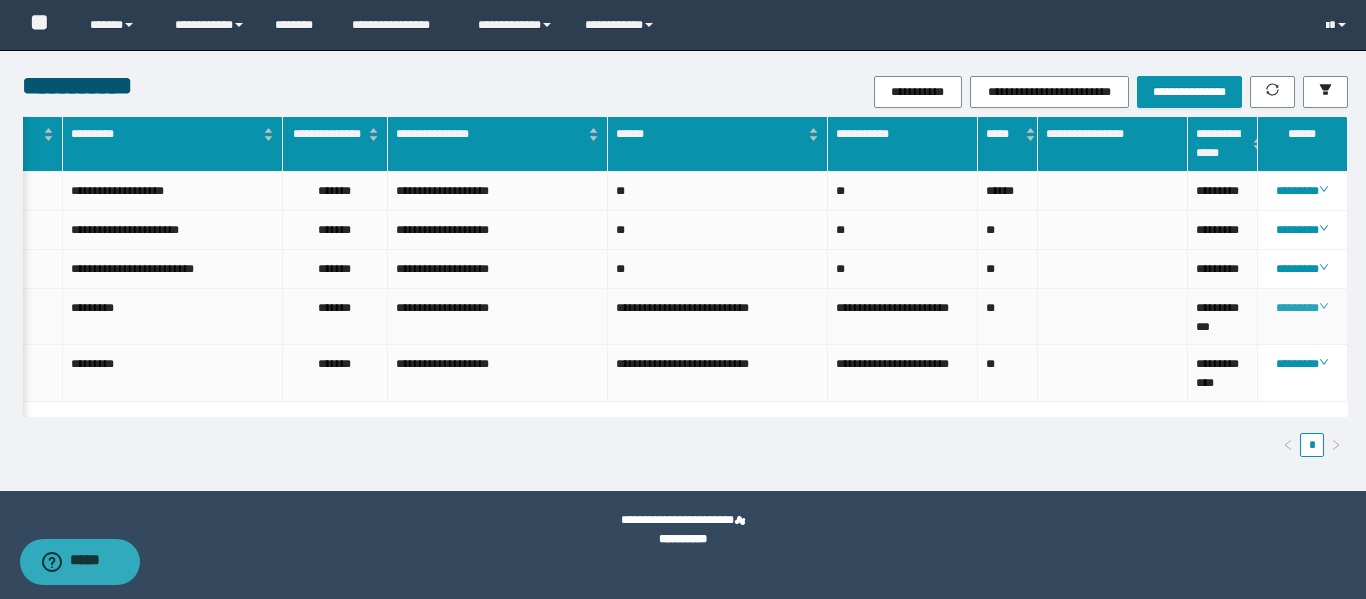 click on "********" at bounding box center (1302, 308) 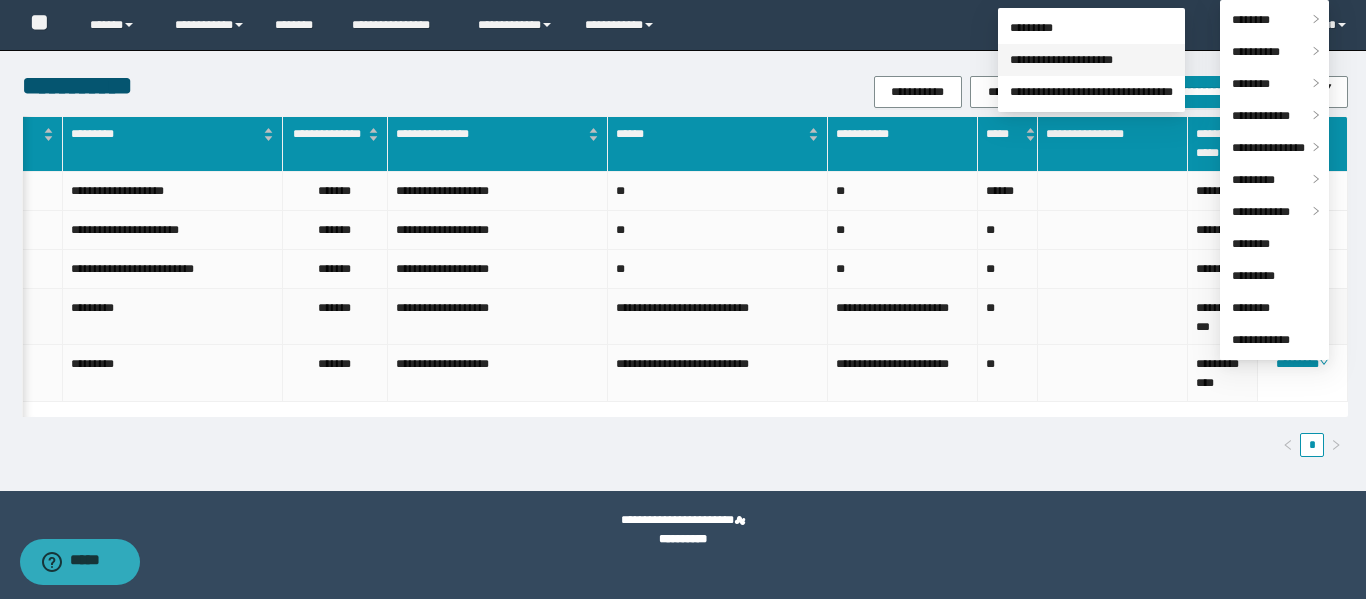 click on "**********" at bounding box center [1061, 60] 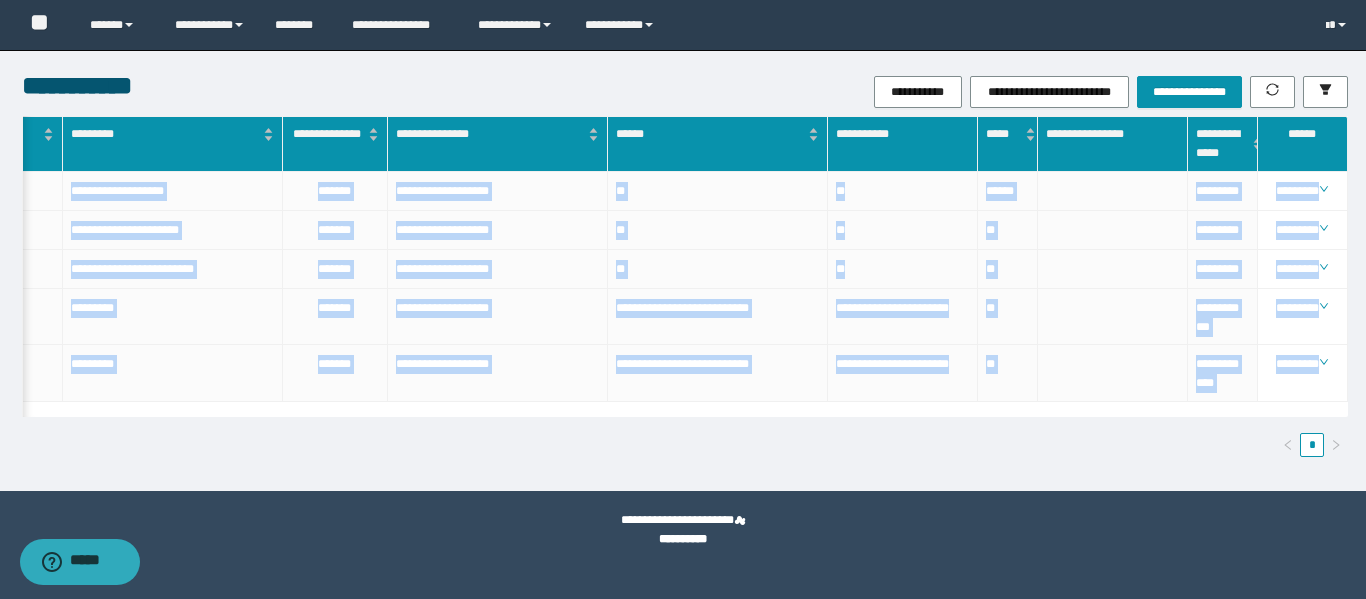 drag, startPoint x: 894, startPoint y: 423, endPoint x: 812, endPoint y: 416, distance: 82.29824 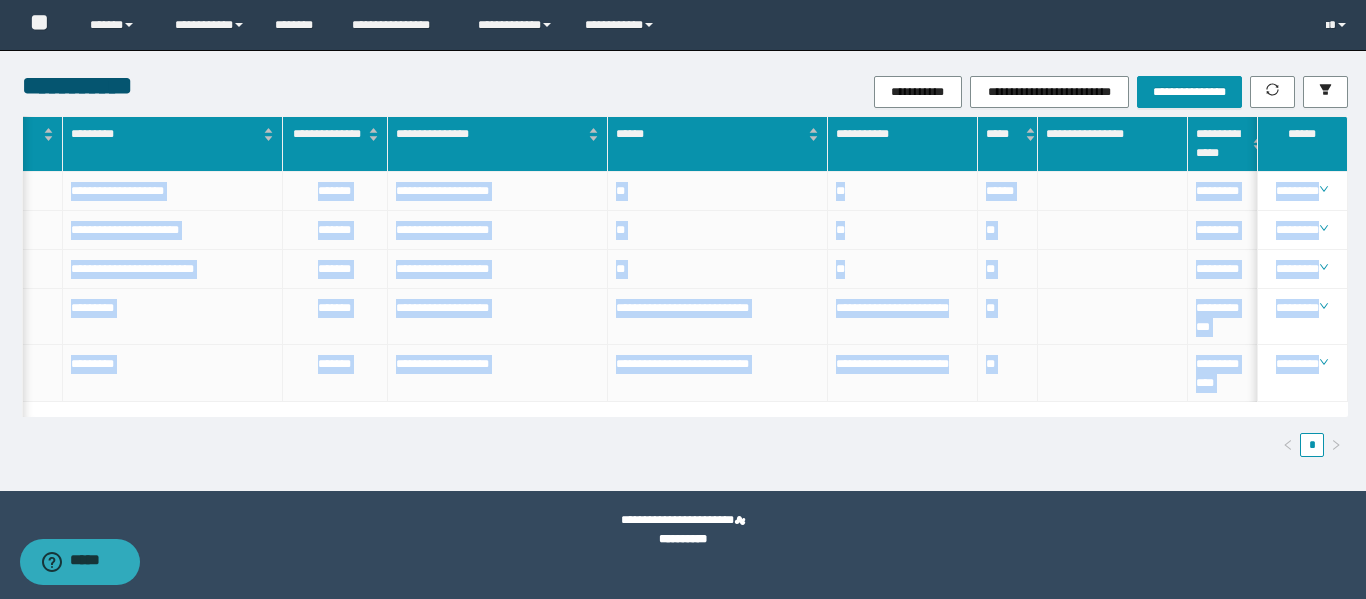 scroll, scrollTop: 0, scrollLeft: 34, axis: horizontal 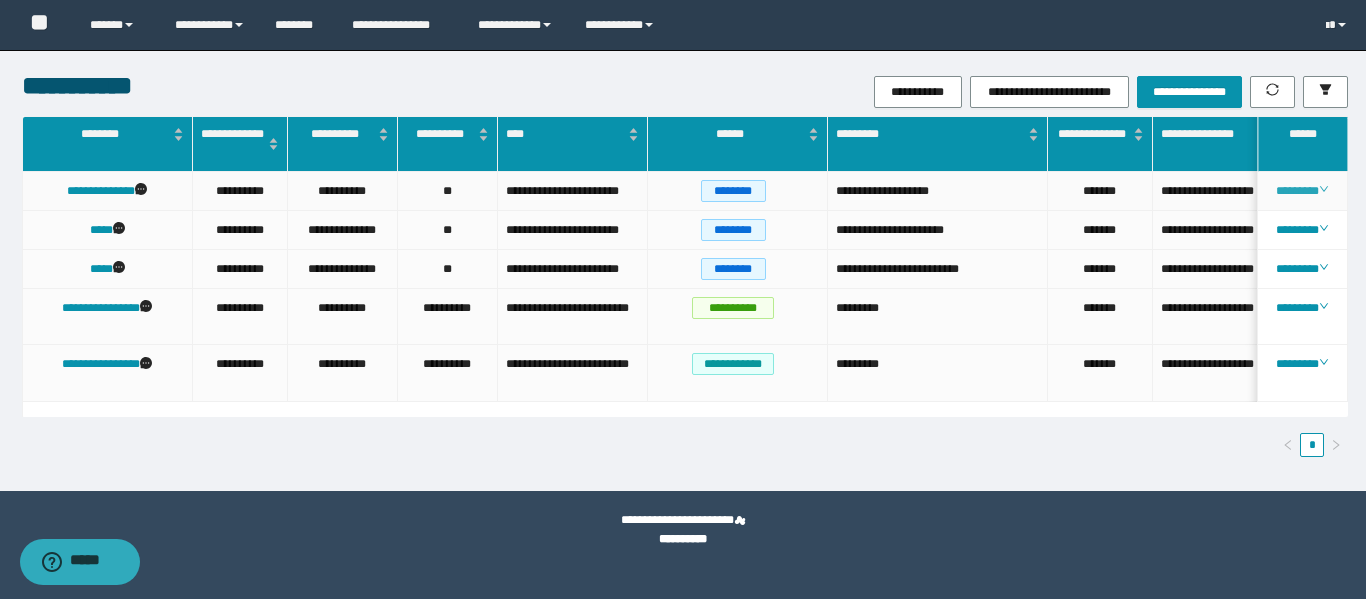 click on "********" at bounding box center (1302, 191) 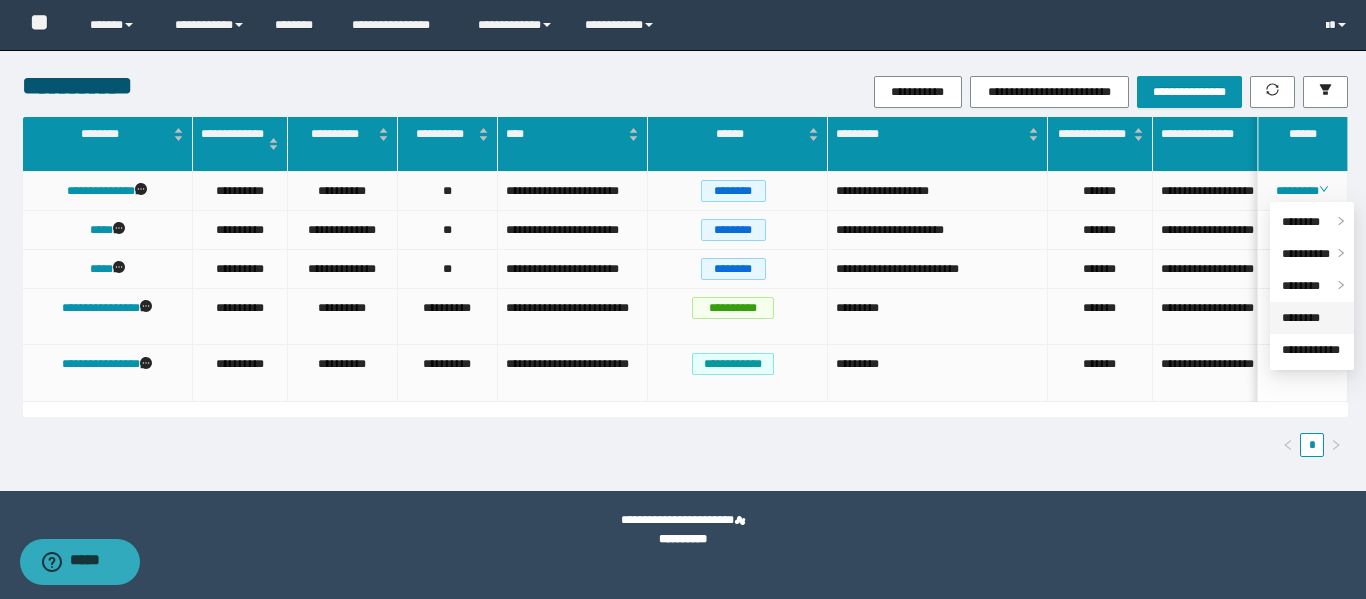 click on "********" at bounding box center [1301, 318] 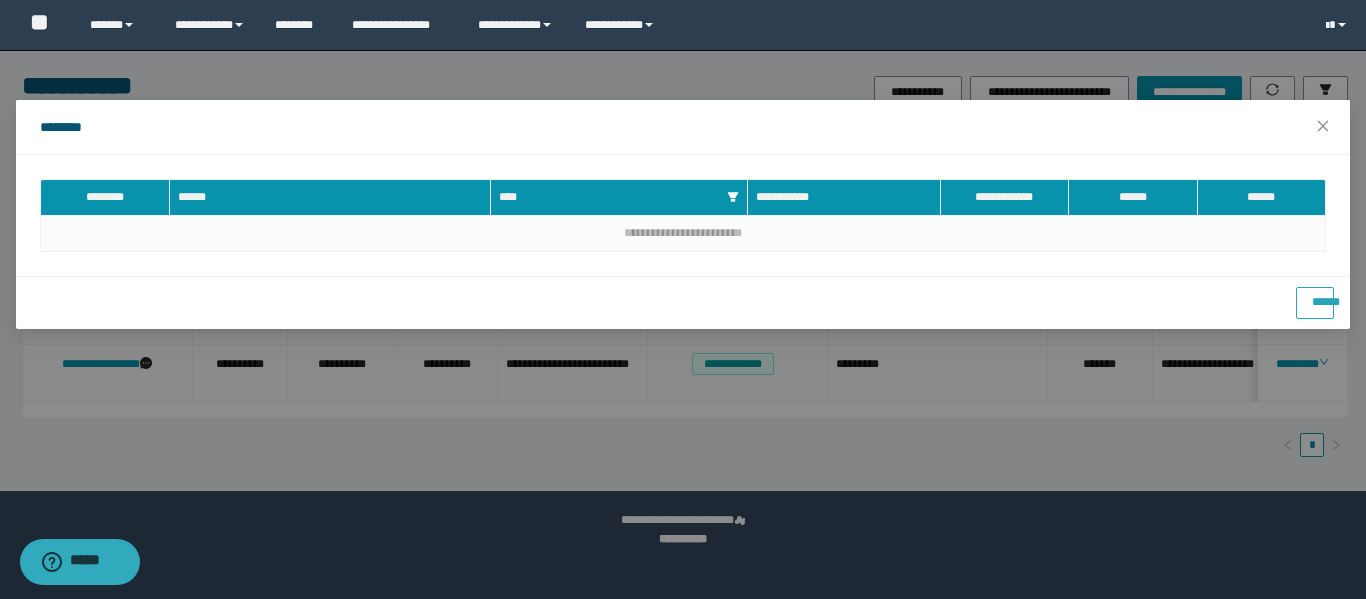 click on "******" at bounding box center [1315, 295] 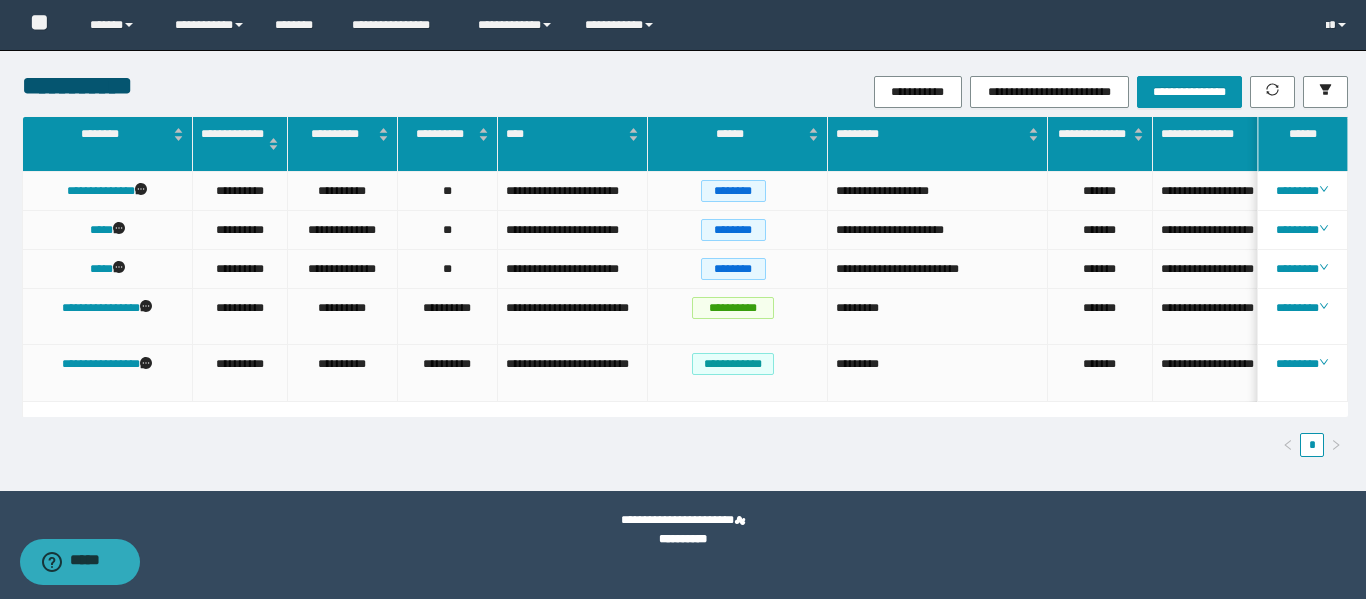 scroll, scrollTop: 0, scrollLeft: 231, axis: horizontal 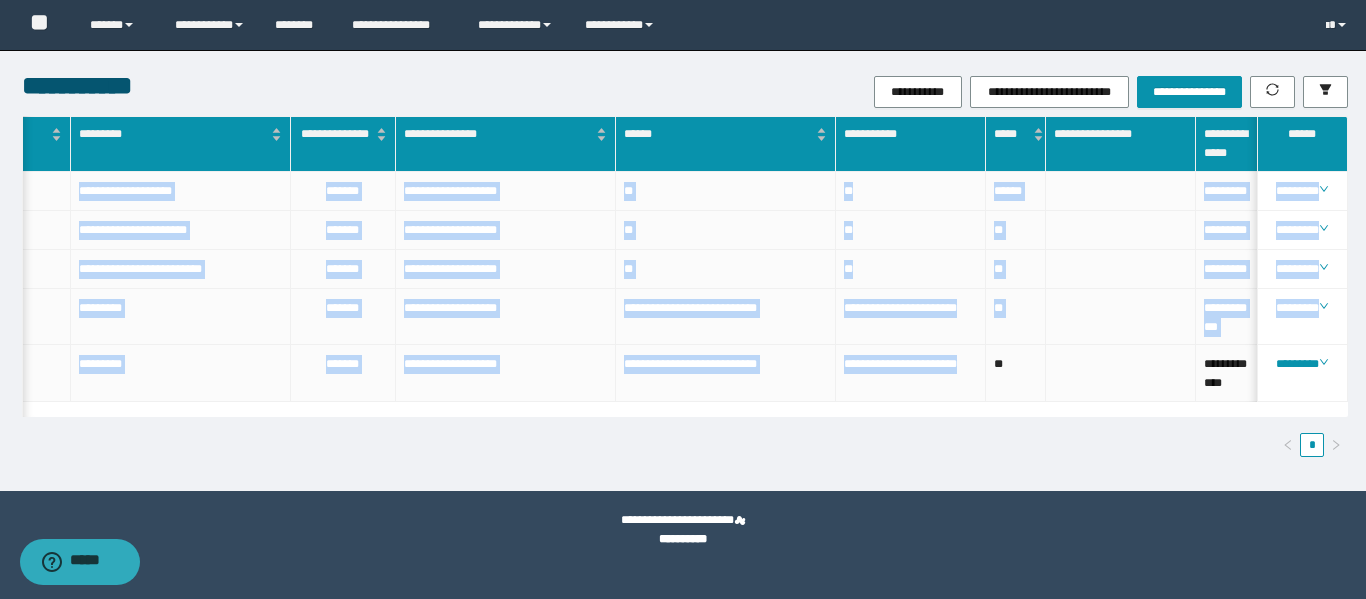 drag, startPoint x: 945, startPoint y: 402, endPoint x: 858, endPoint y: 413, distance: 87.69264 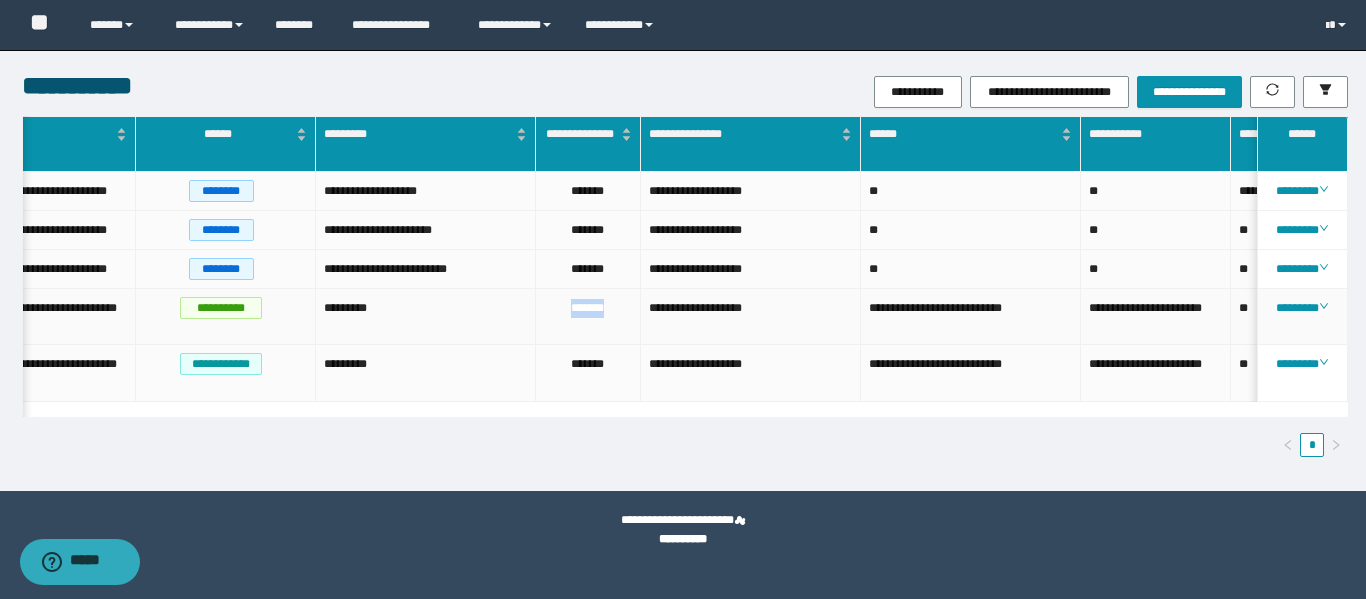 drag, startPoint x: 615, startPoint y: 308, endPoint x: 566, endPoint y: 312, distance: 49.162994 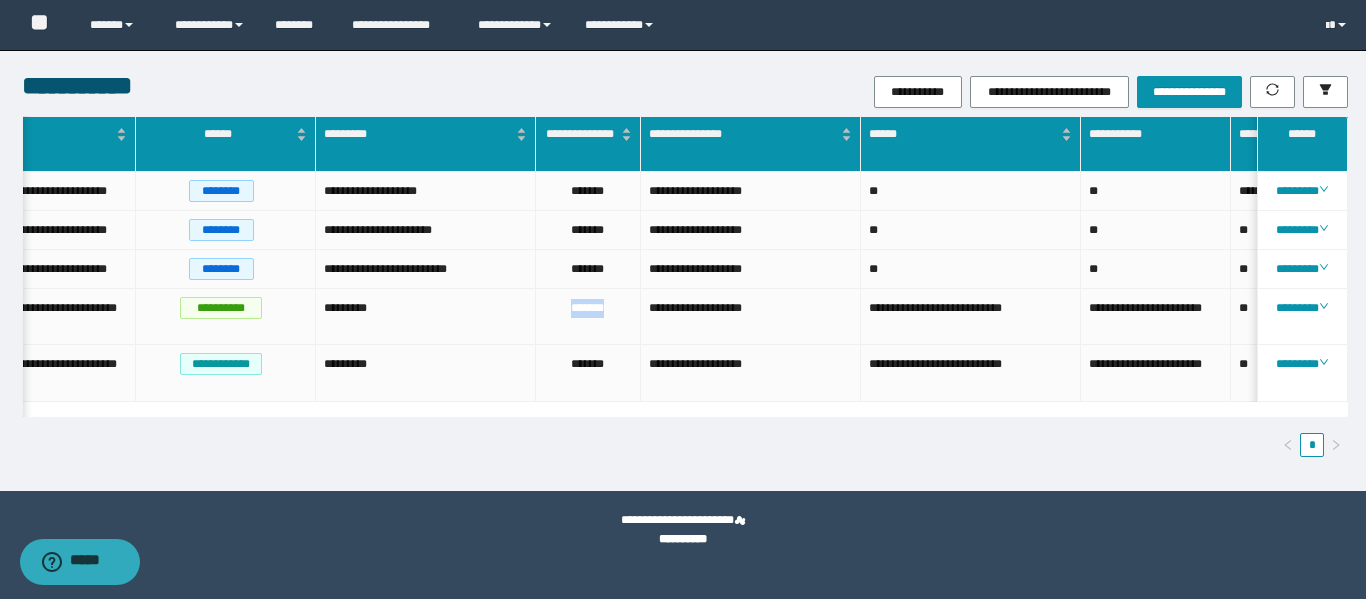 scroll, scrollTop: 0, scrollLeft: 765, axis: horizontal 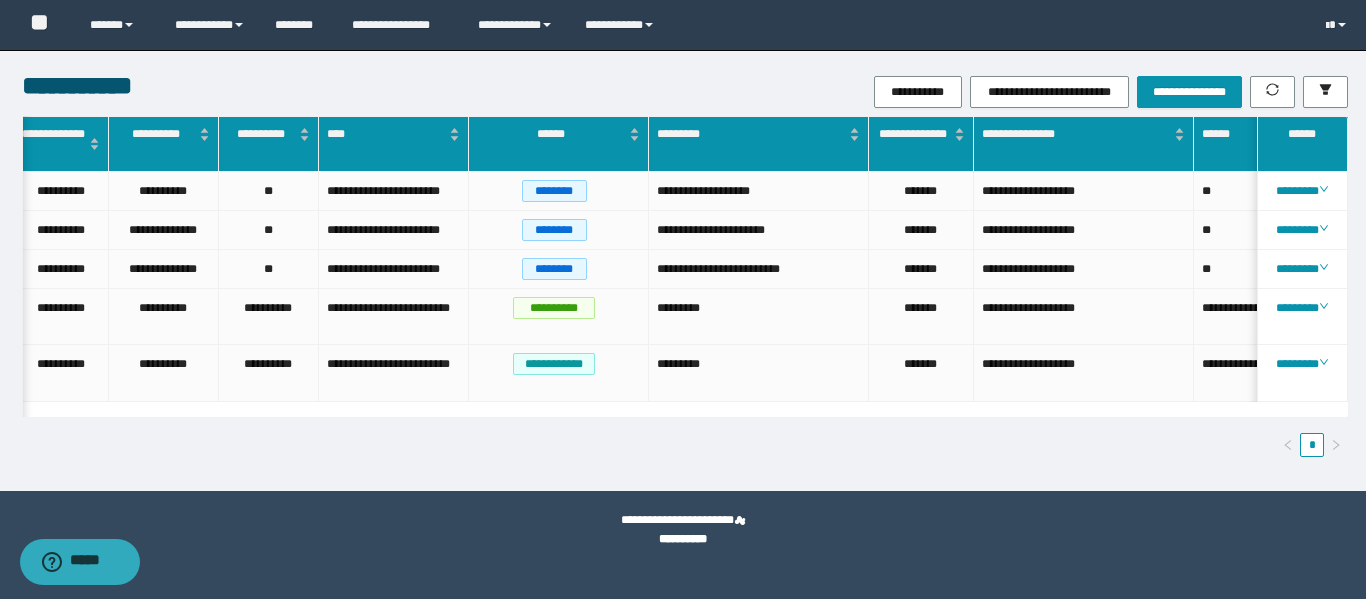 drag, startPoint x: 822, startPoint y: 422, endPoint x: 923, endPoint y: 422, distance: 101 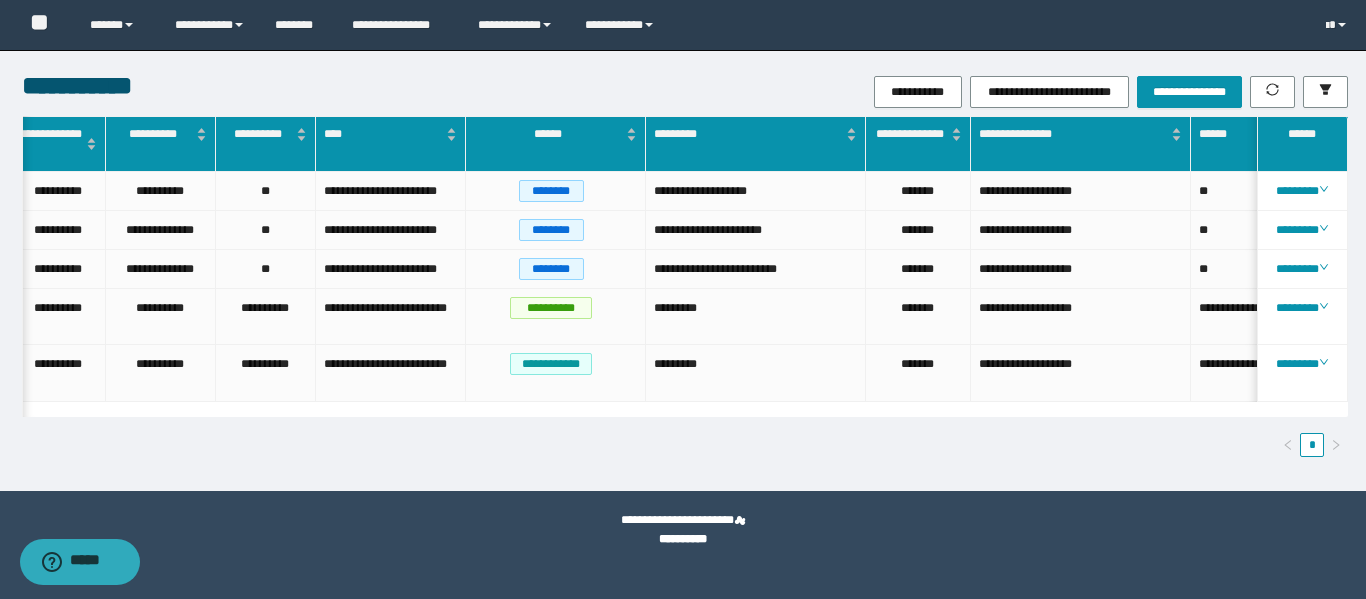 scroll, scrollTop: 0, scrollLeft: 264, axis: horizontal 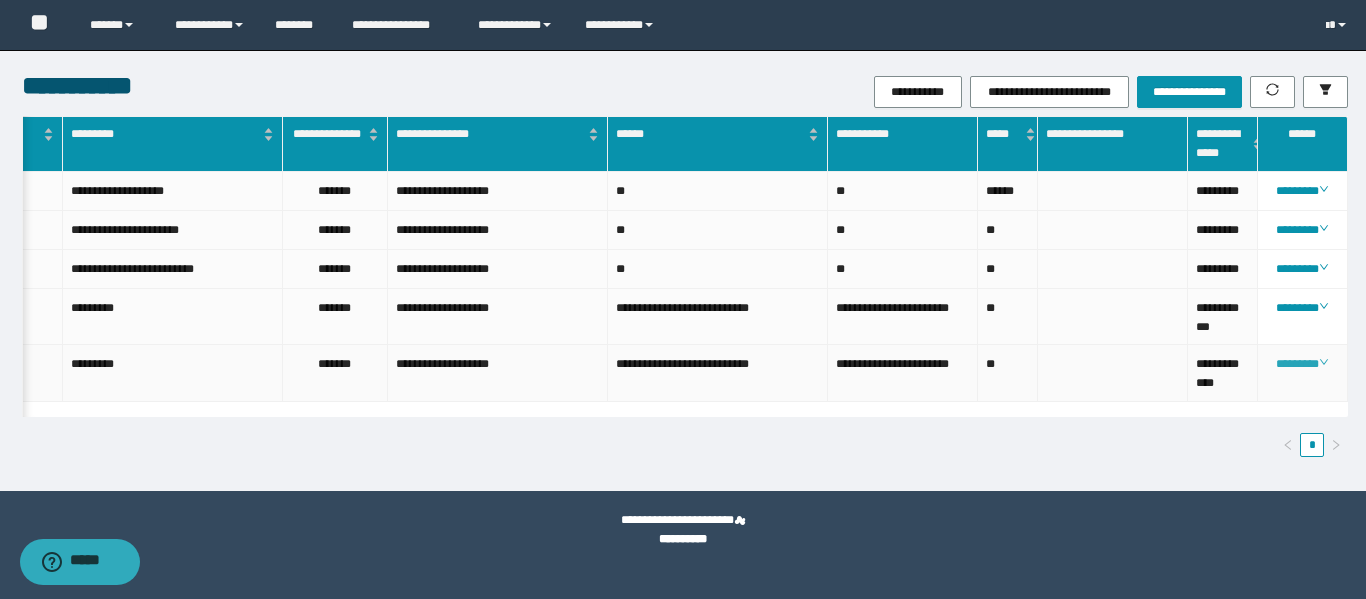click on "********" at bounding box center (1302, 364) 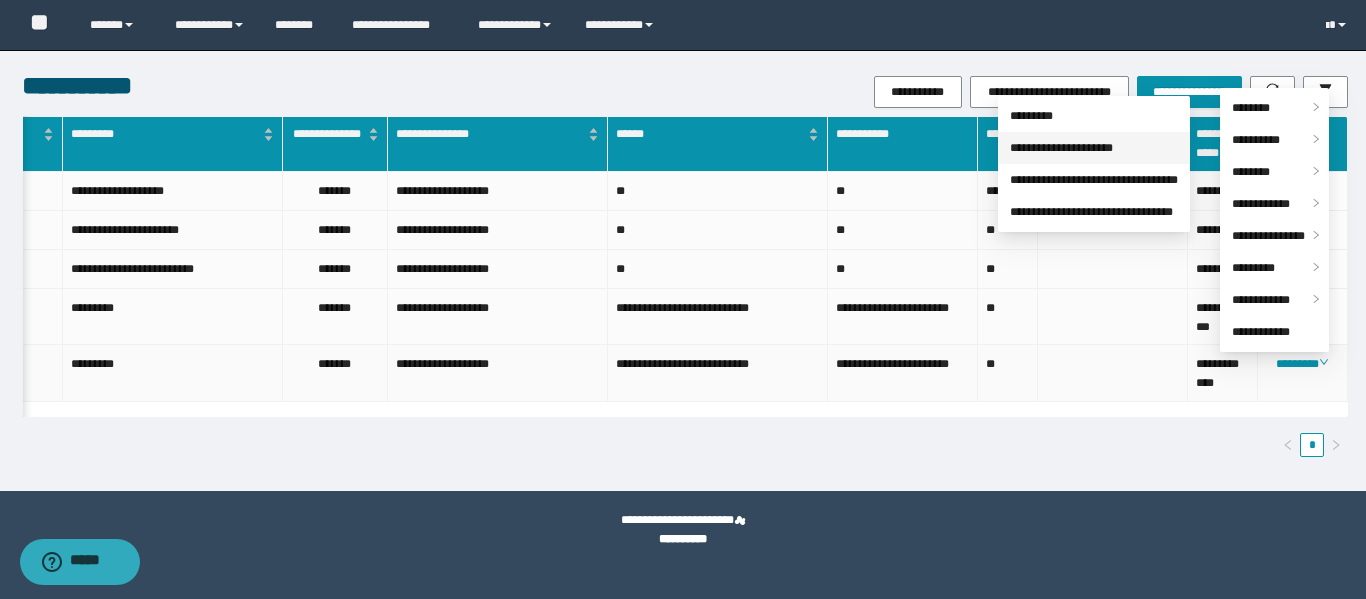 click on "**********" at bounding box center [1061, 148] 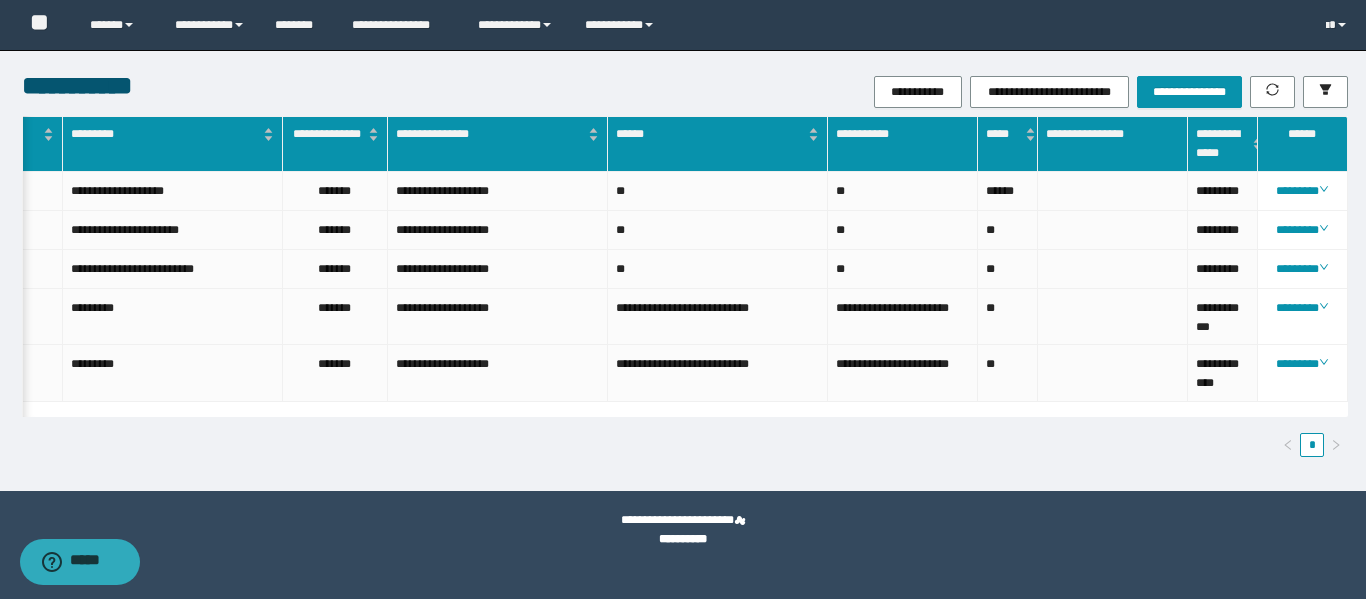 scroll, scrollTop: 0, scrollLeft: 720, axis: horizontal 